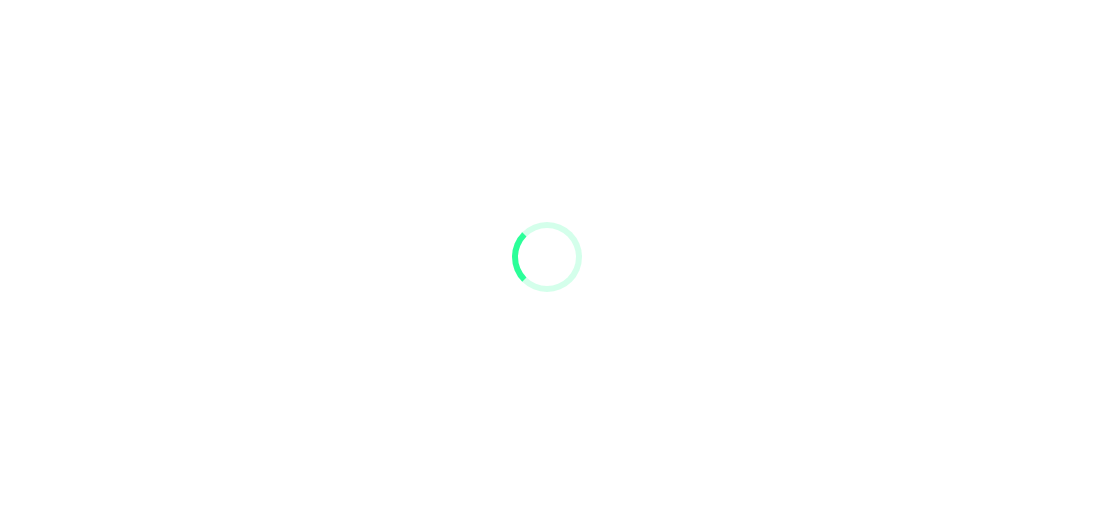 scroll, scrollTop: 0, scrollLeft: 0, axis: both 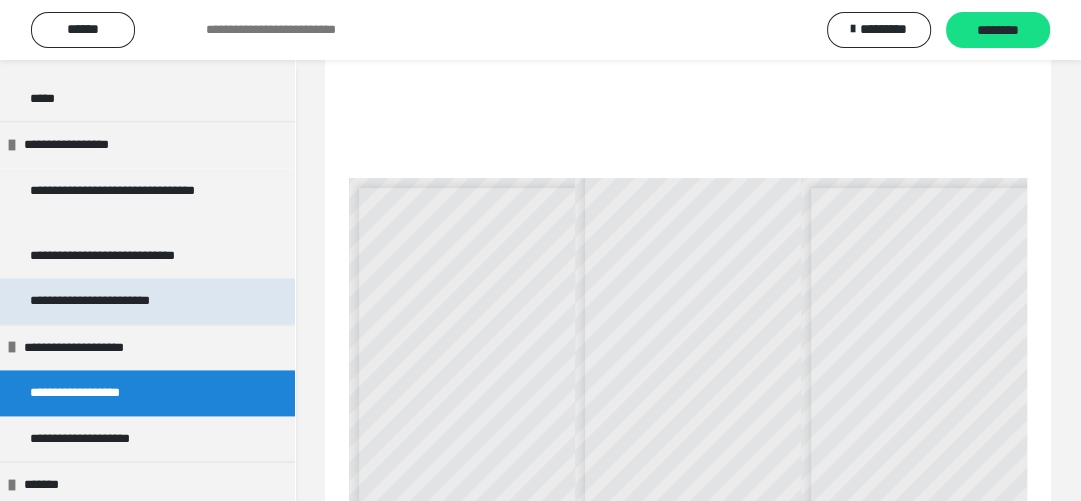 click on "**********" at bounding box center [117, 301] 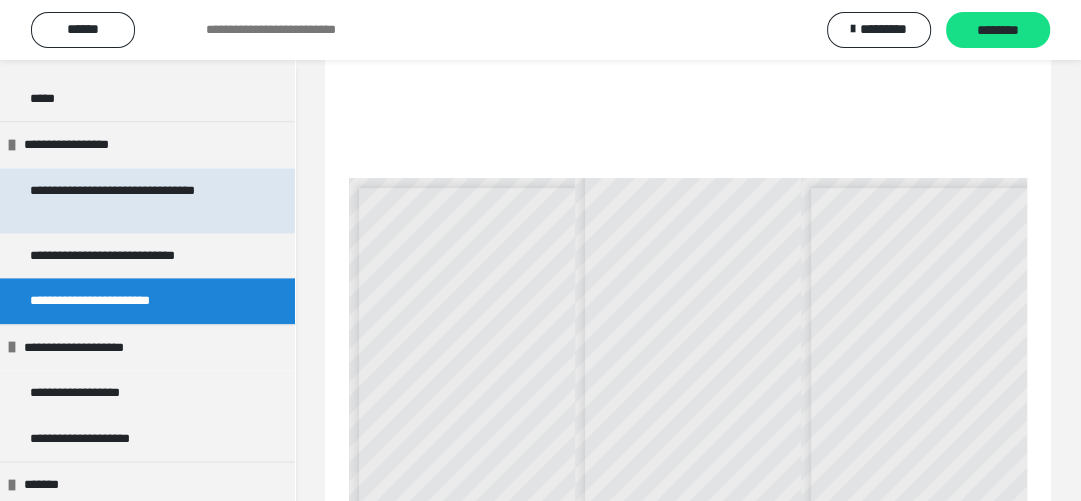 click on "**********" at bounding box center (133, 200) 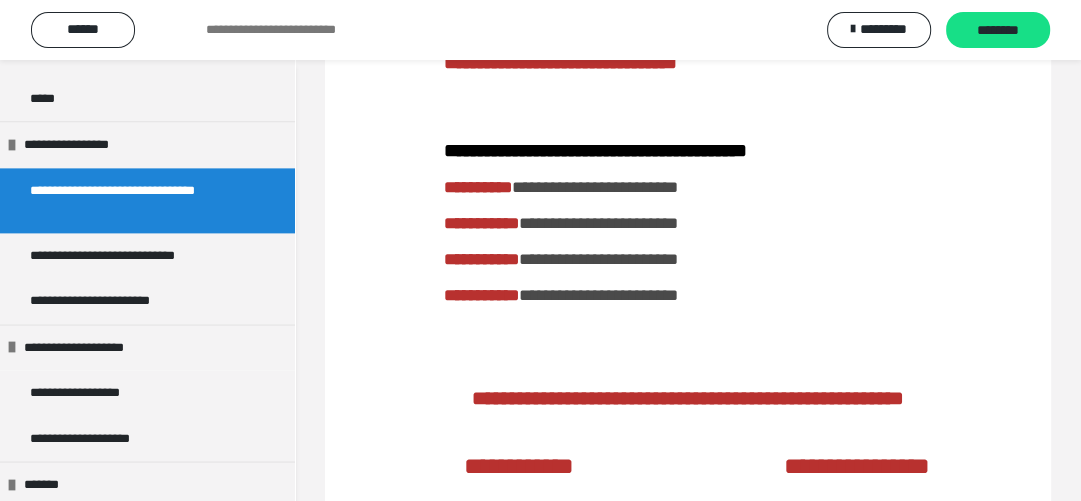 scroll, scrollTop: 240, scrollLeft: 0, axis: vertical 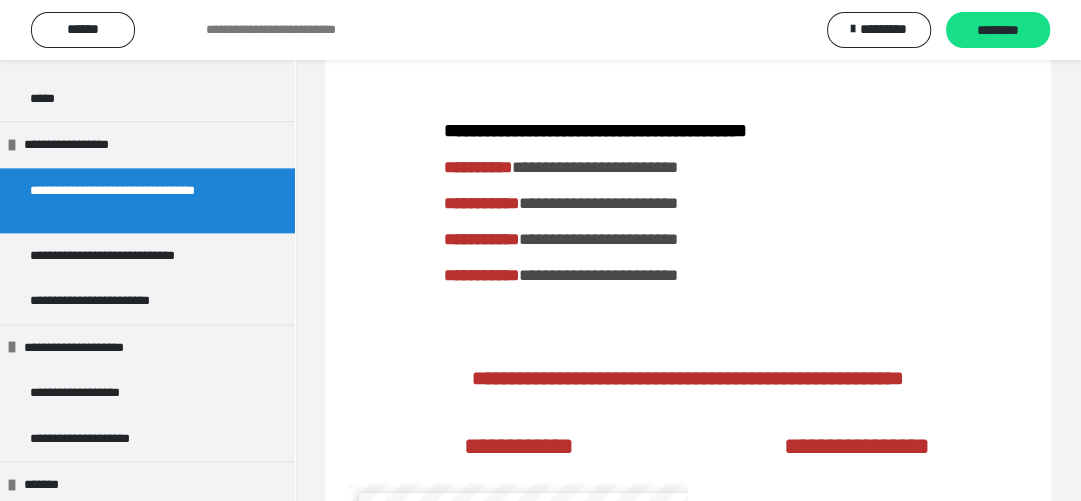 click on "********" at bounding box center [998, 30] 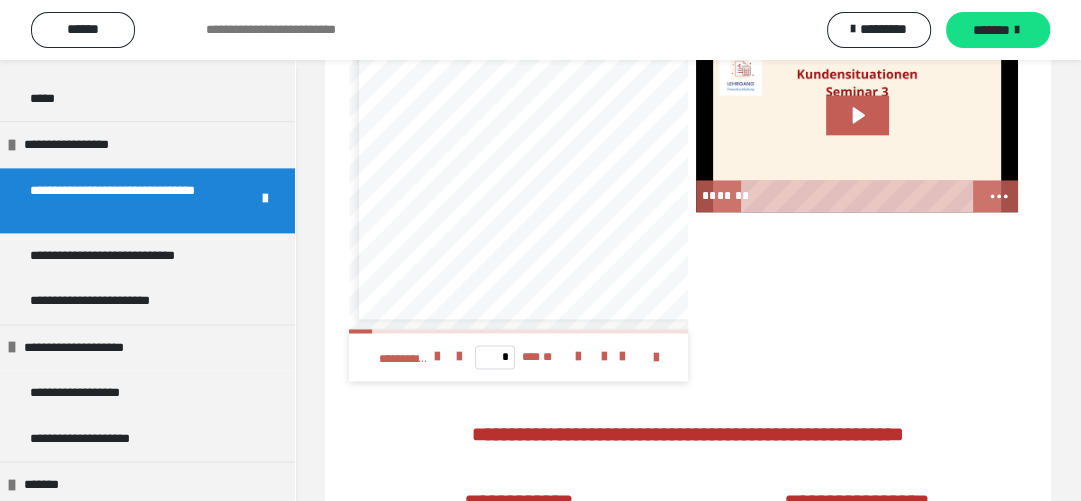 scroll, scrollTop: 2031, scrollLeft: 0, axis: vertical 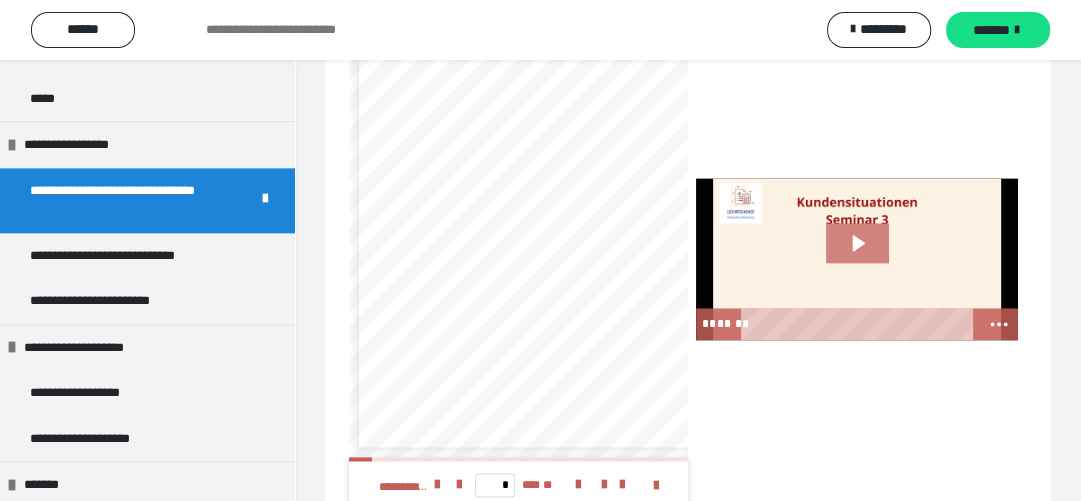 click 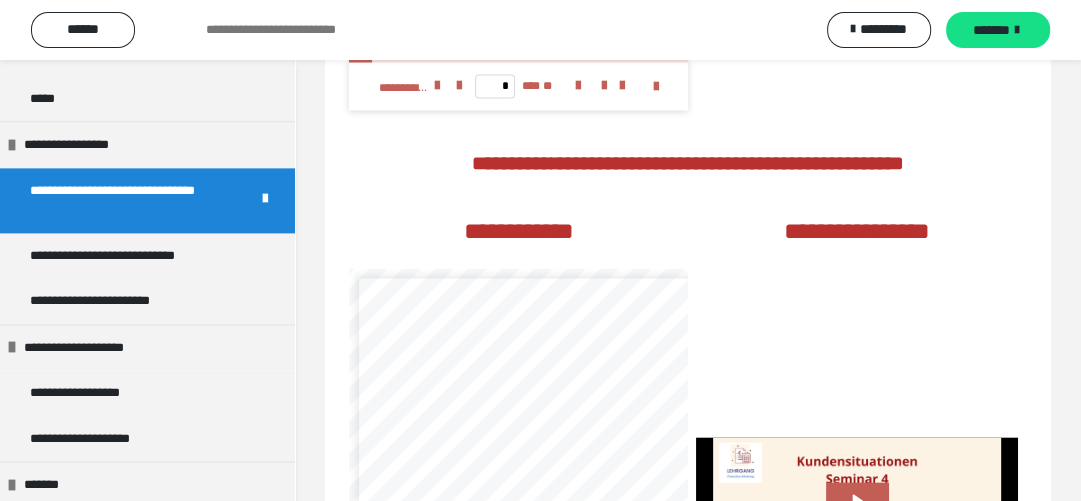 scroll, scrollTop: 2111, scrollLeft: 0, axis: vertical 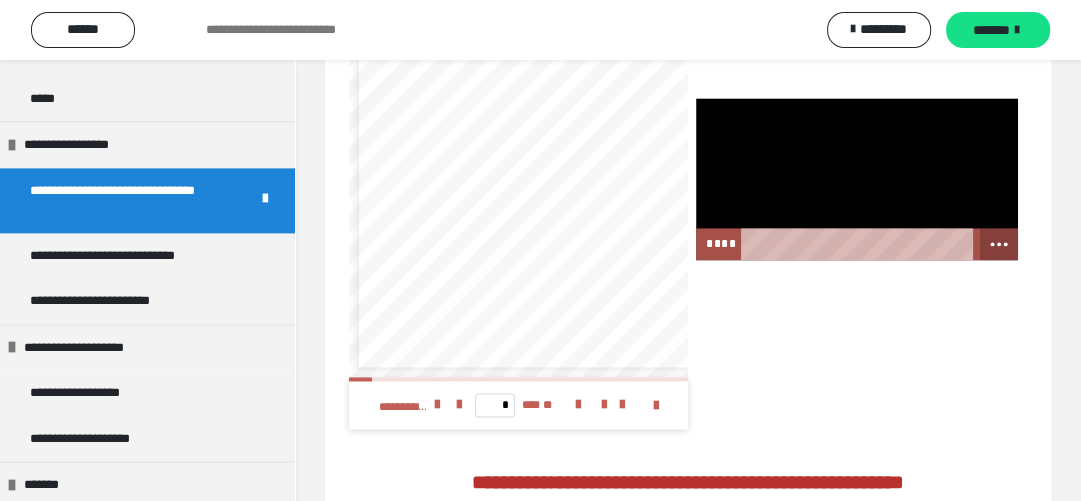click 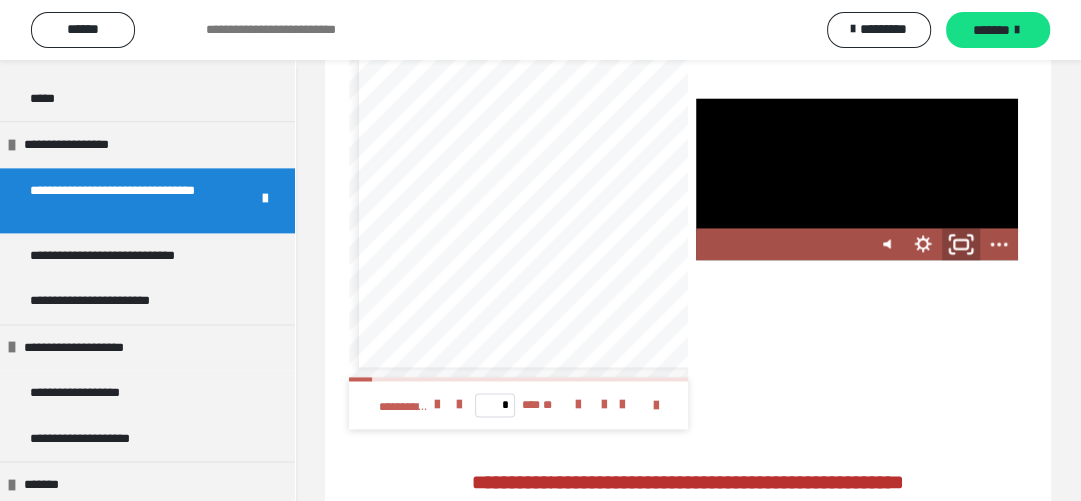 click 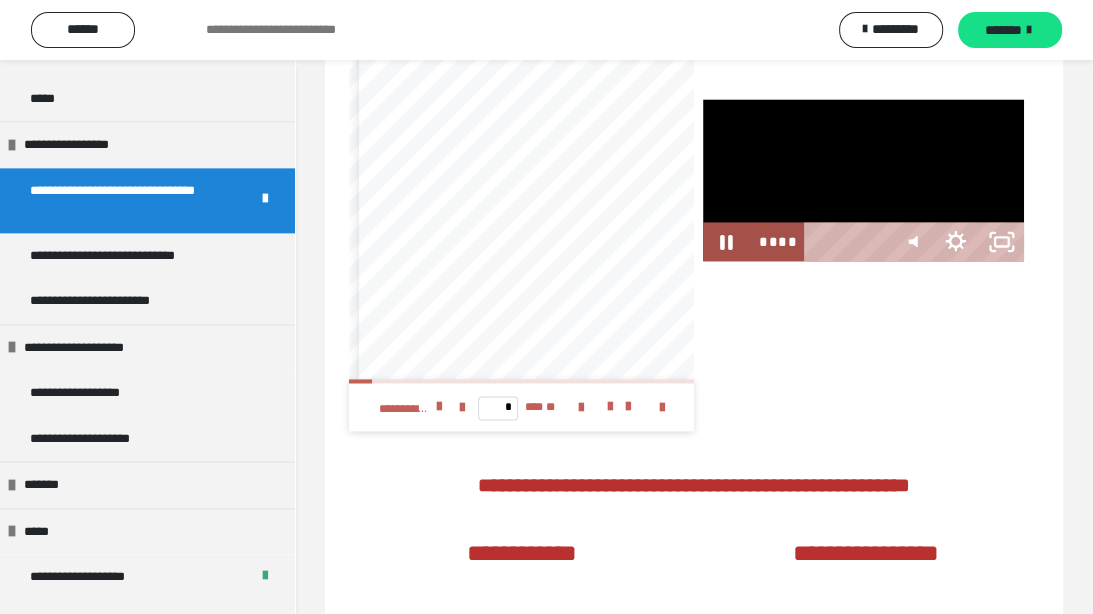 type 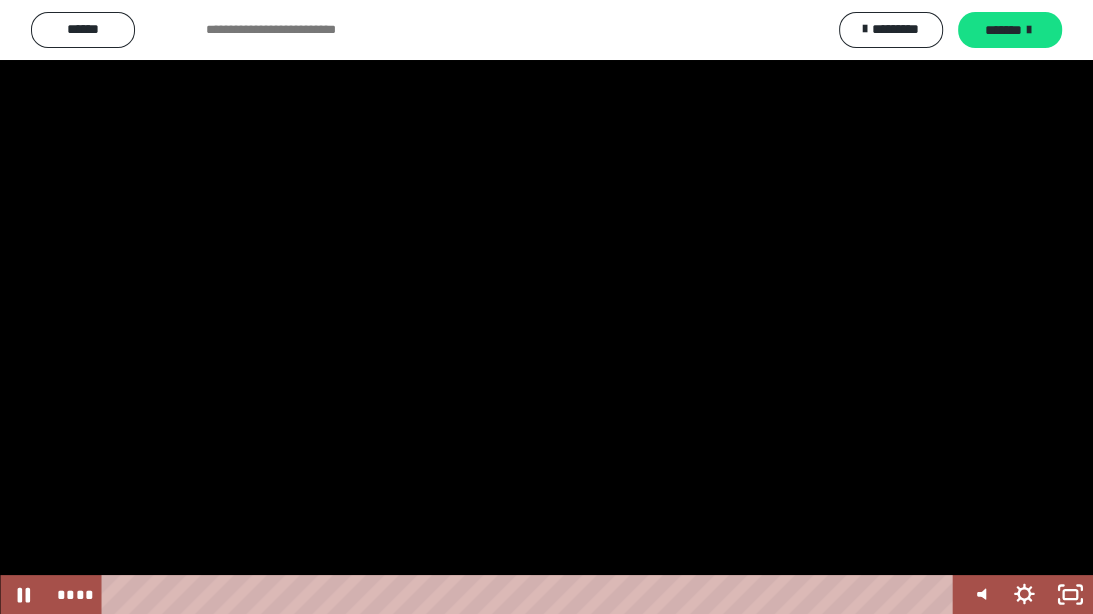 click at bounding box center [546, 307] 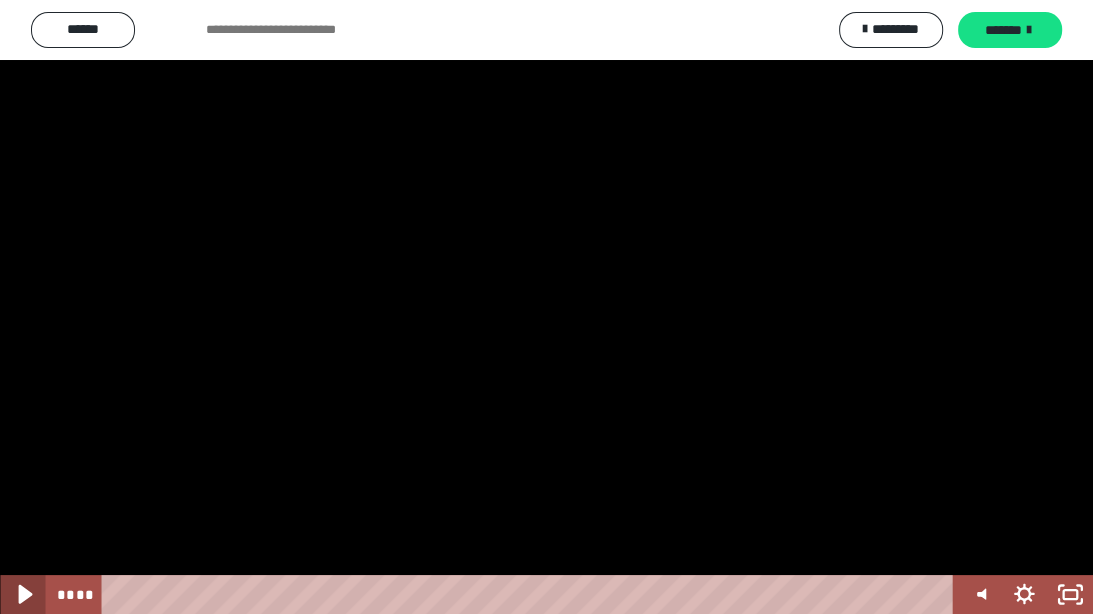 click 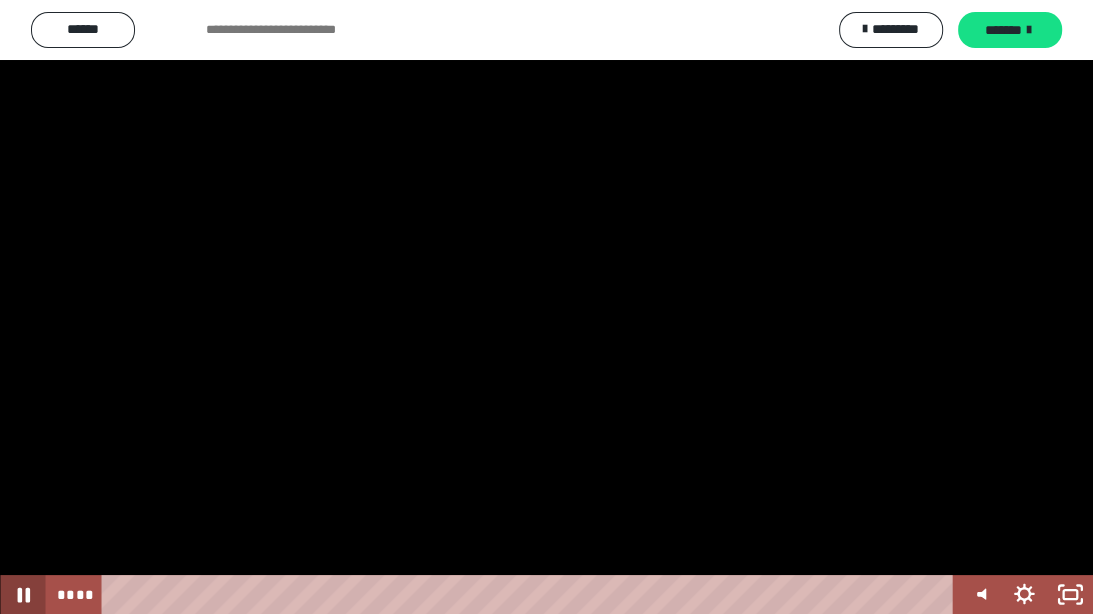 click 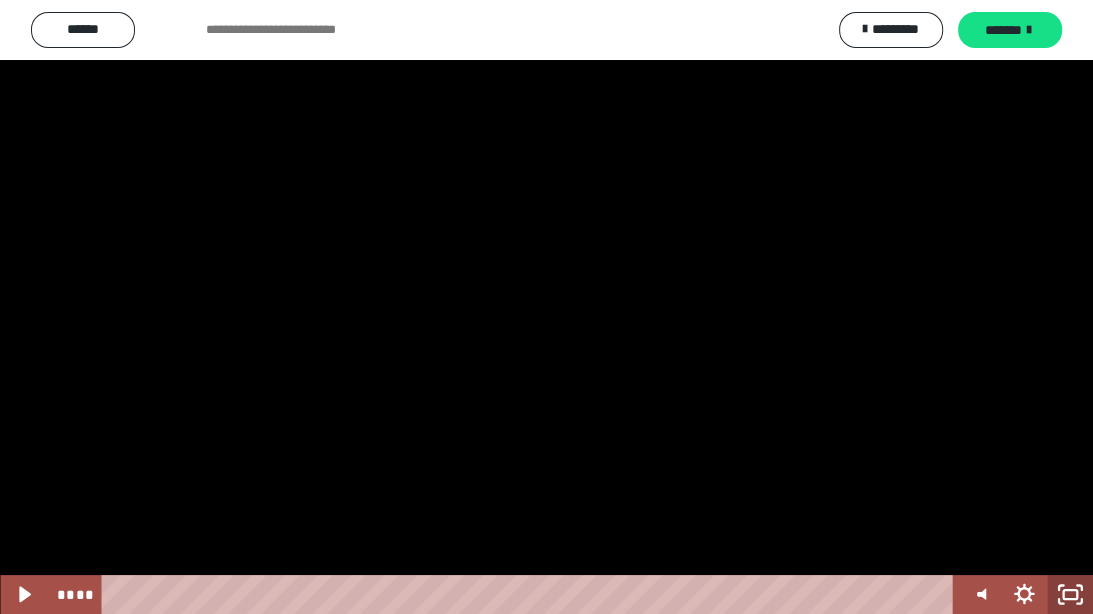 click 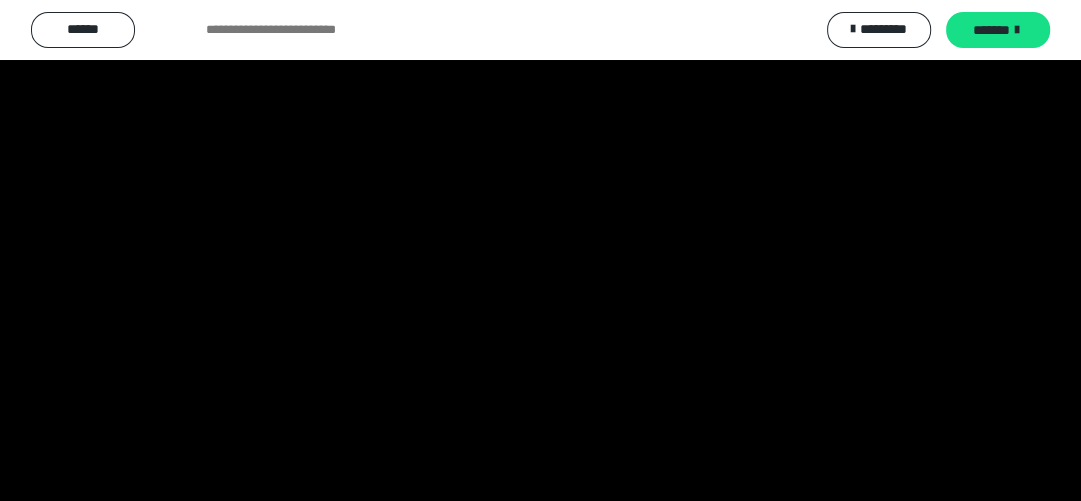 scroll, scrollTop: 1120, scrollLeft: 0, axis: vertical 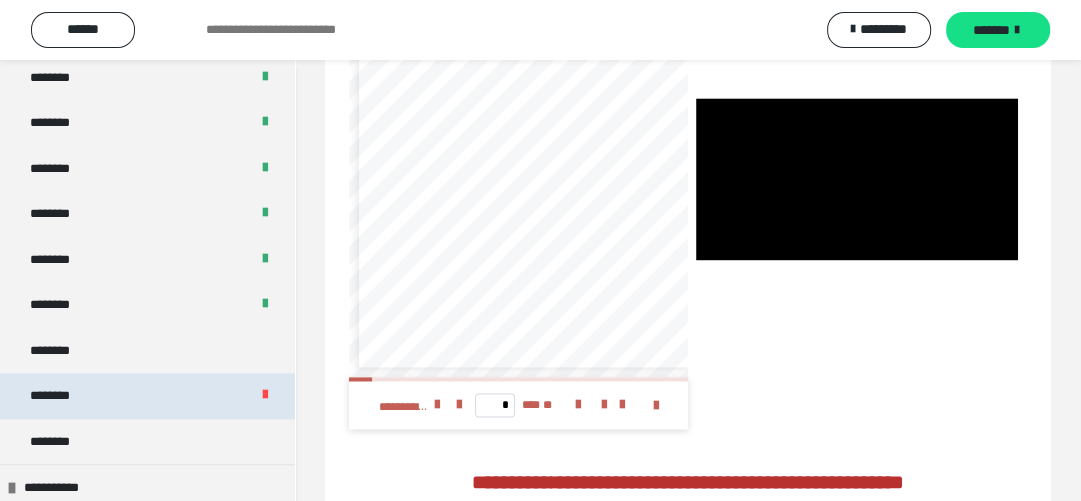 click on "********" at bounding box center (61, 396) 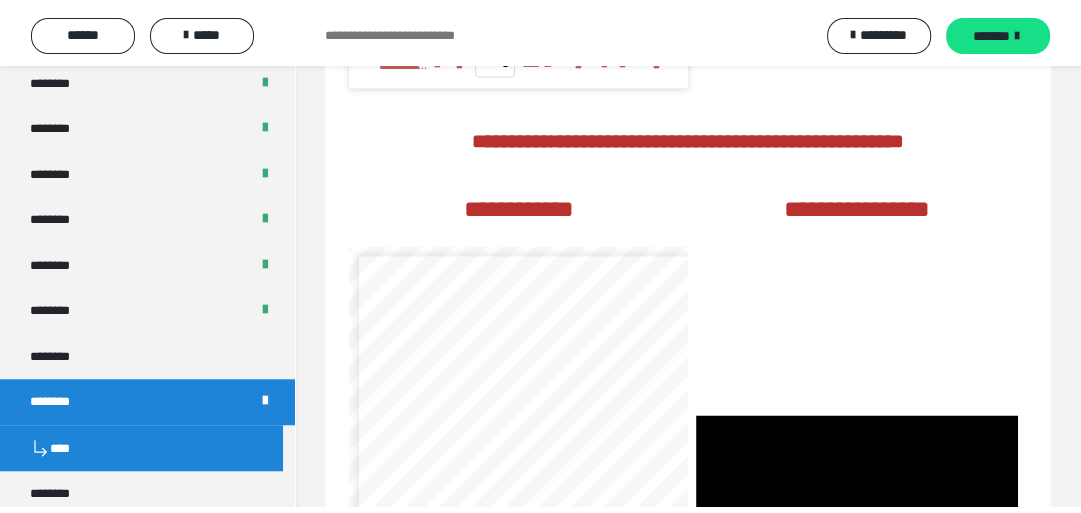 scroll, scrollTop: 2422, scrollLeft: 0, axis: vertical 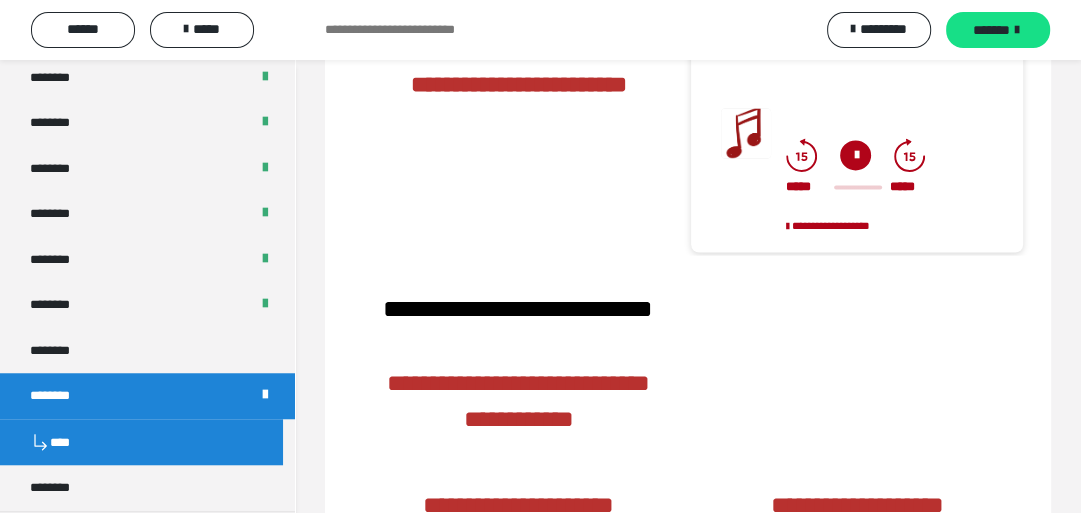 click on "****" at bounding box center [141, 442] 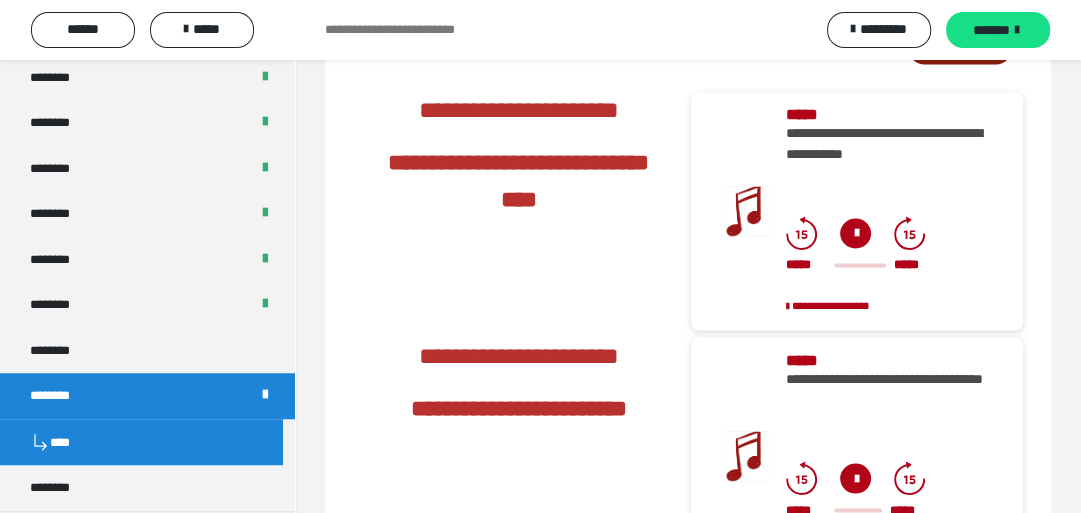 scroll, scrollTop: 2392, scrollLeft: 0, axis: vertical 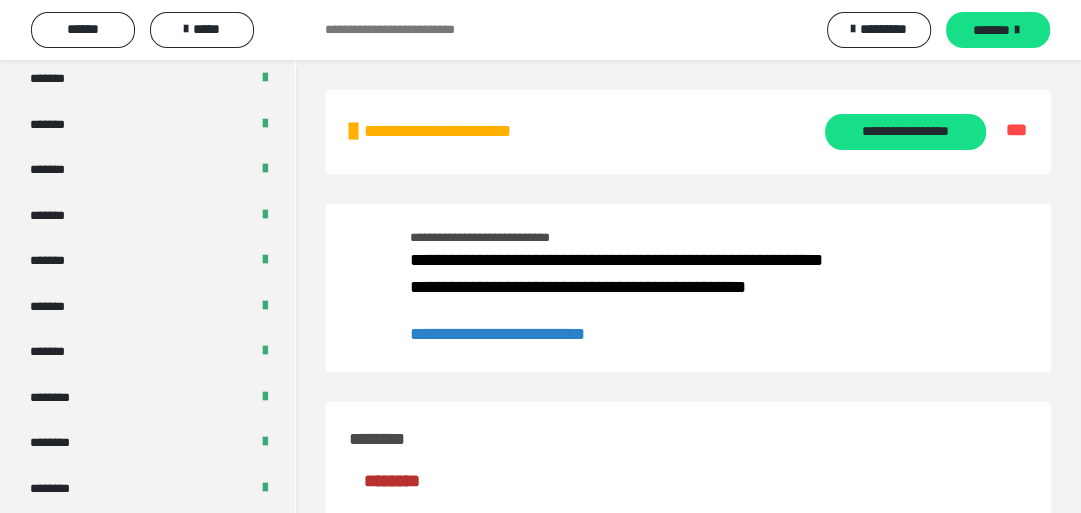 click on "**********" at bounding box center [465, 131] 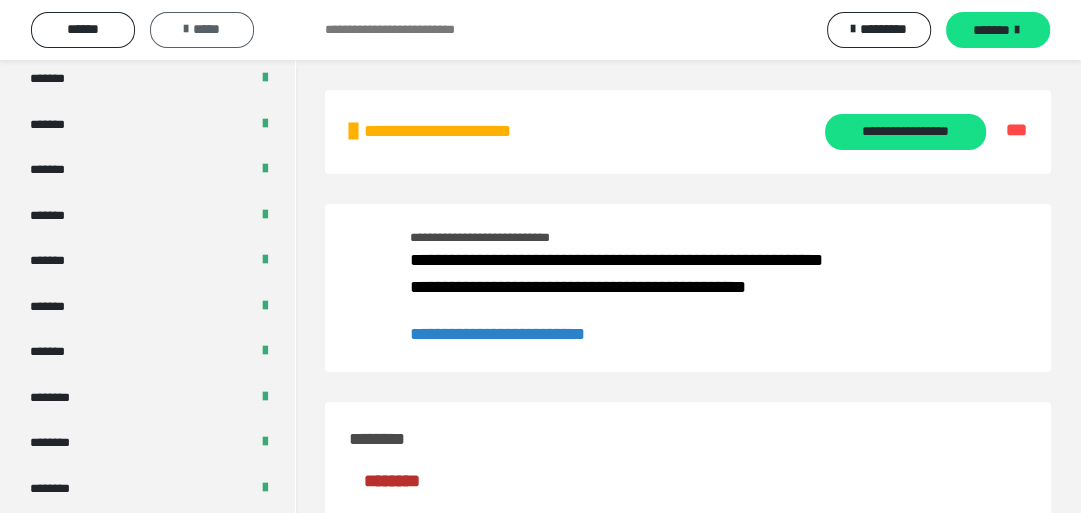 click at bounding box center [186, 29] 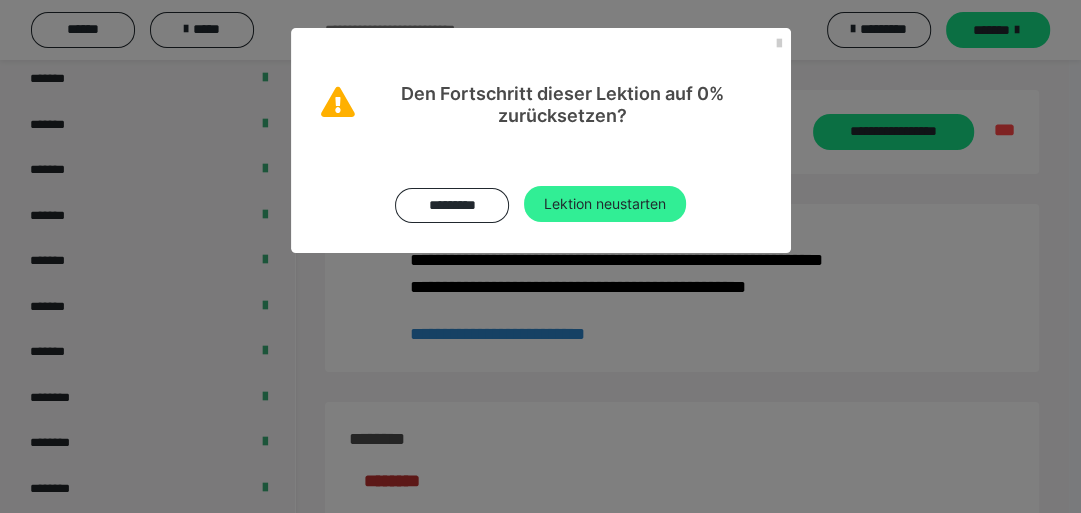 click on "Lektion neustarten" at bounding box center [605, 204] 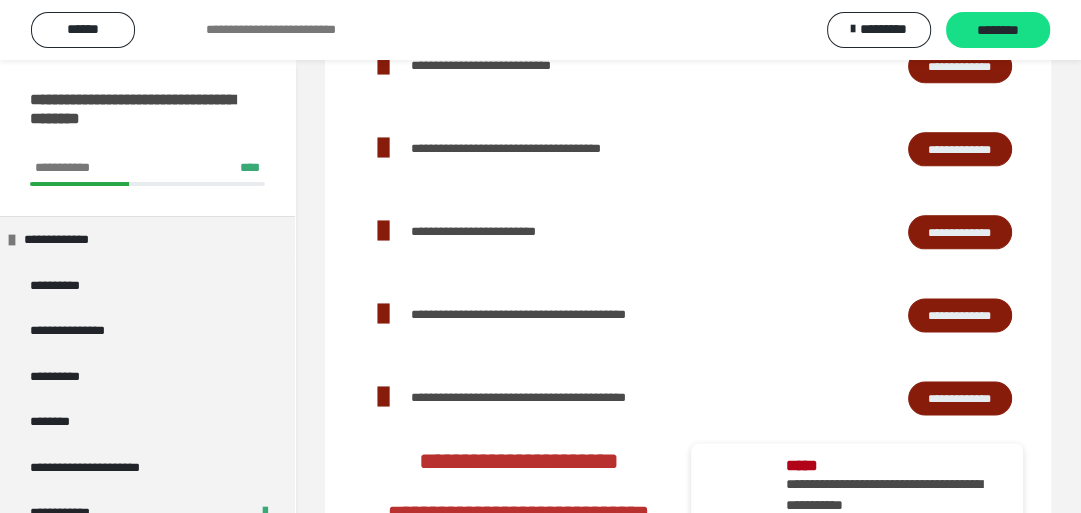 scroll, scrollTop: 2080, scrollLeft: 0, axis: vertical 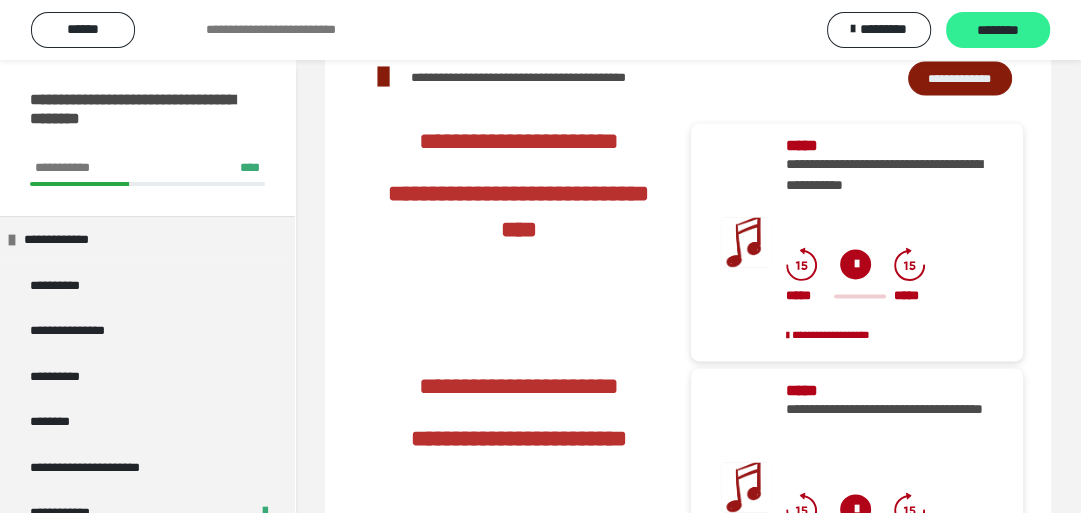 click on "********" at bounding box center (998, 31) 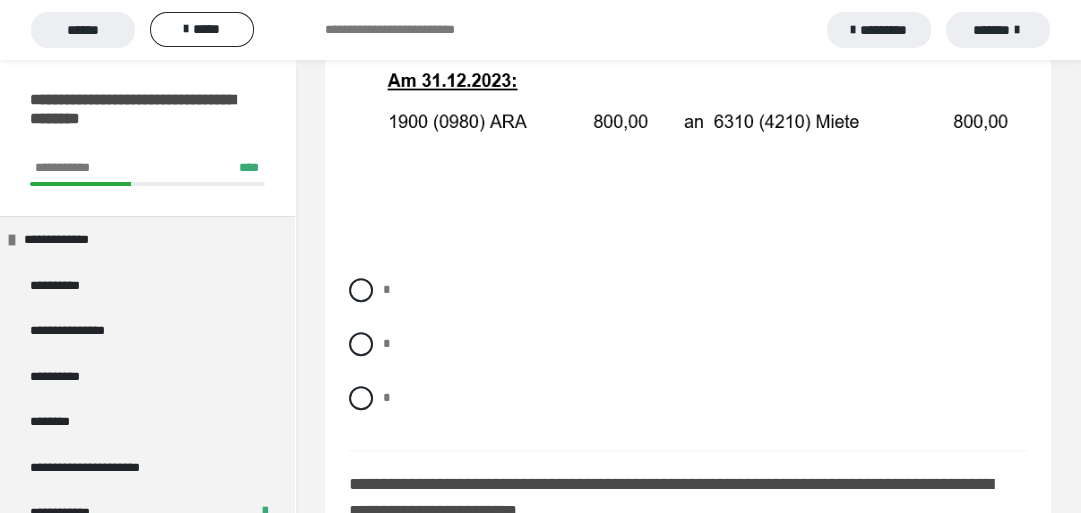scroll, scrollTop: 960, scrollLeft: 0, axis: vertical 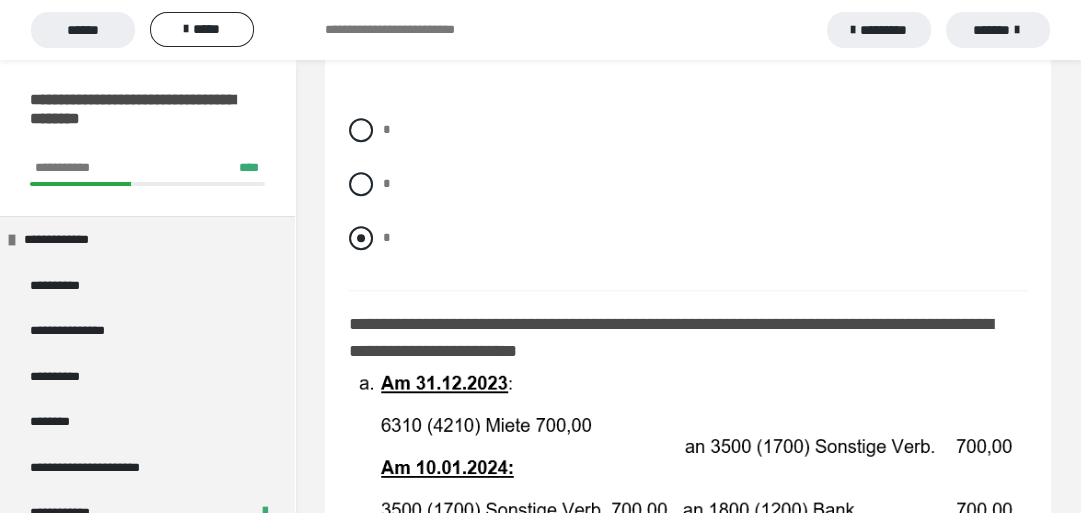 click at bounding box center (361, 238) 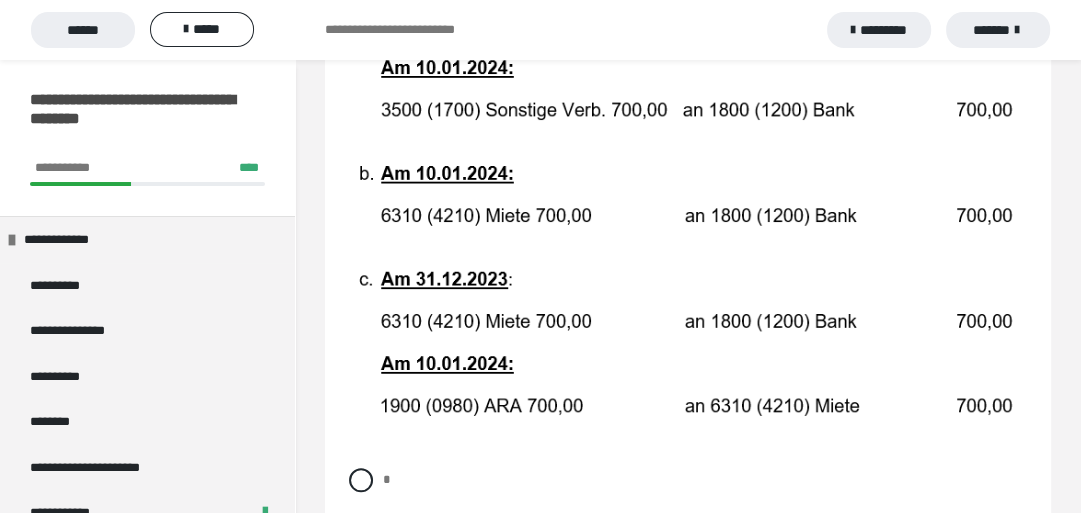 scroll, scrollTop: 1600, scrollLeft: 0, axis: vertical 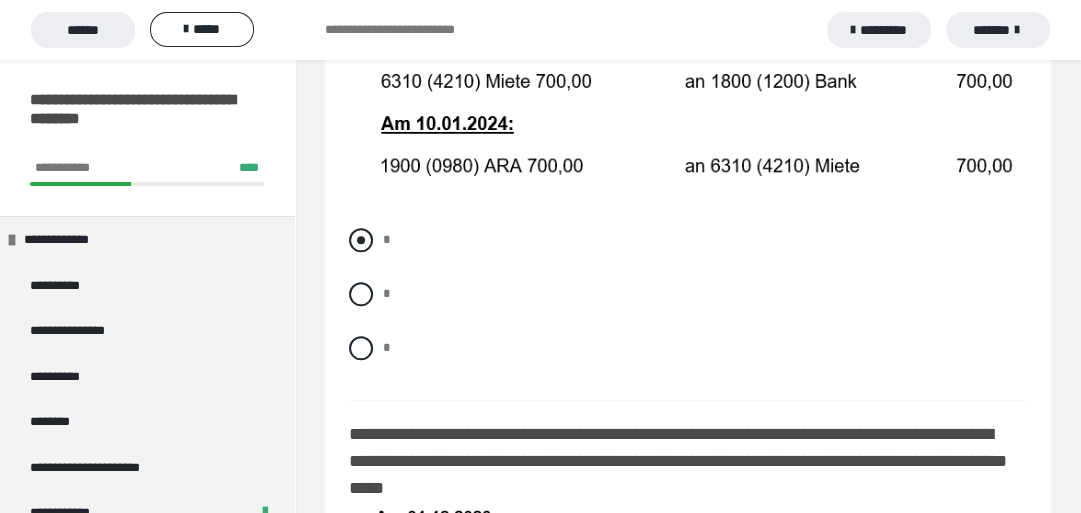 click at bounding box center [361, 240] 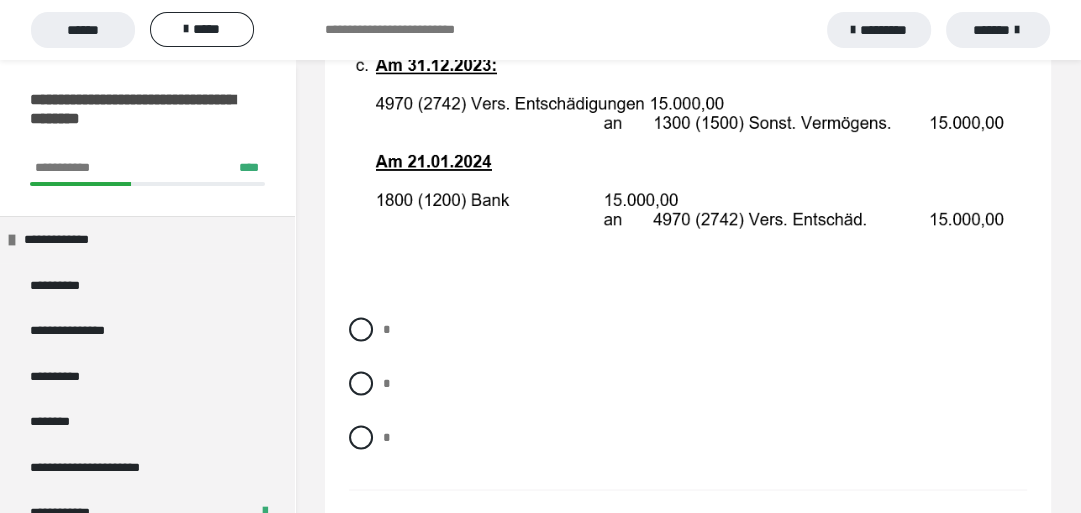scroll, scrollTop: 2560, scrollLeft: 0, axis: vertical 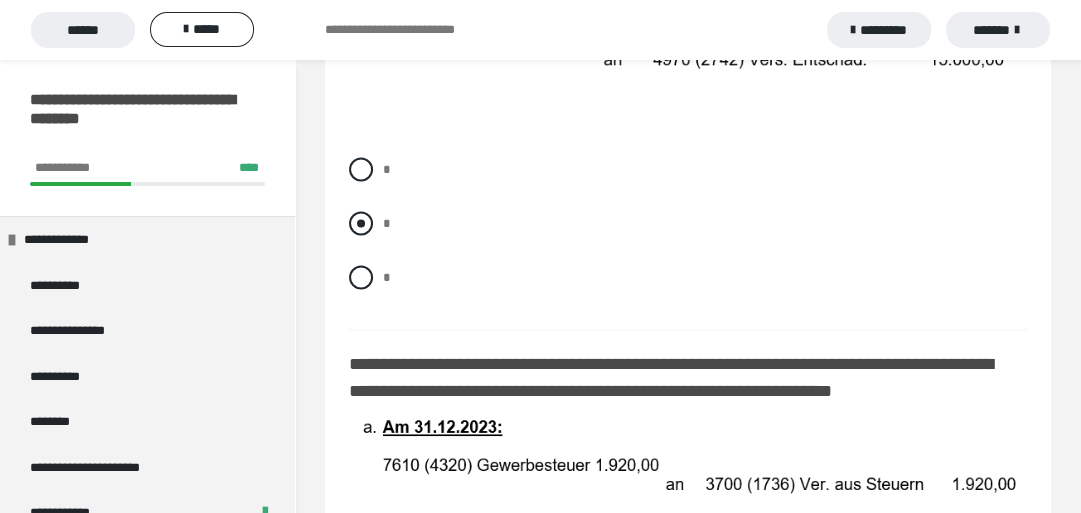 click at bounding box center [361, 223] 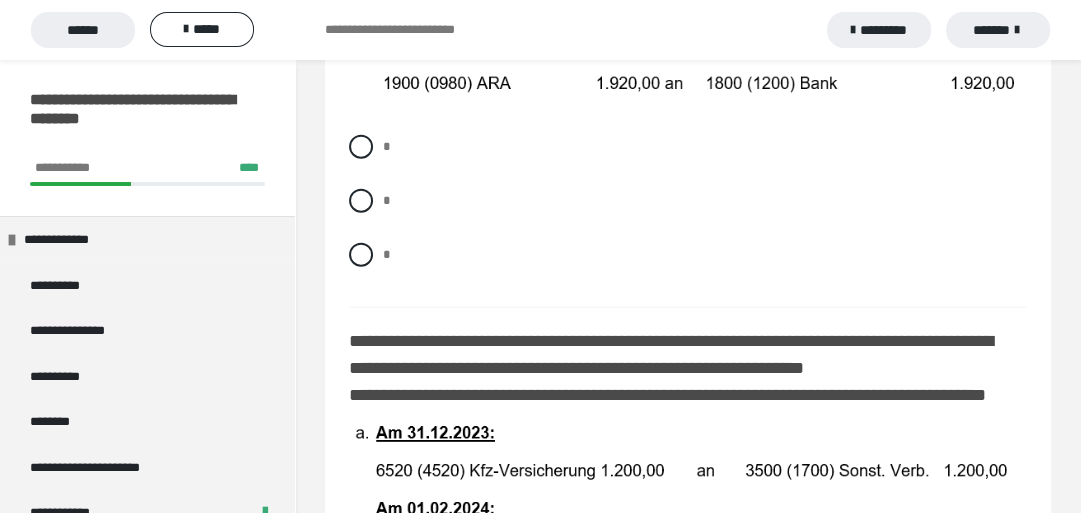 scroll, scrollTop: 3440, scrollLeft: 0, axis: vertical 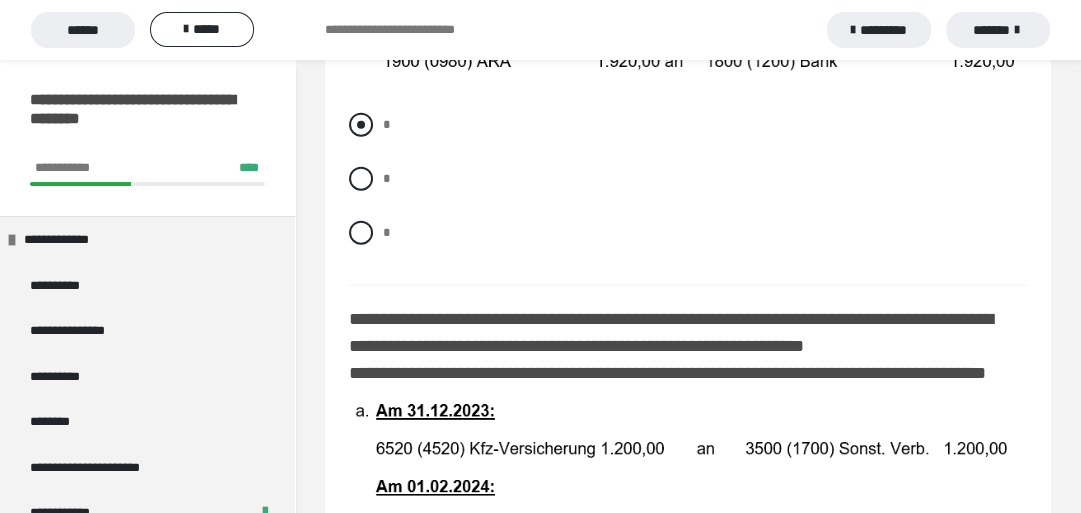 click at bounding box center (361, 125) 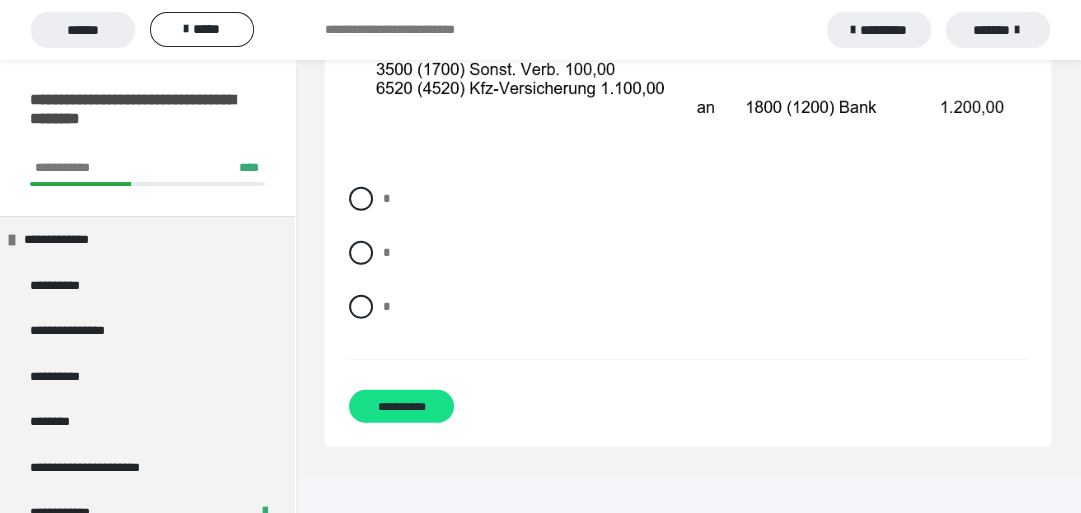 scroll, scrollTop: 4263, scrollLeft: 0, axis: vertical 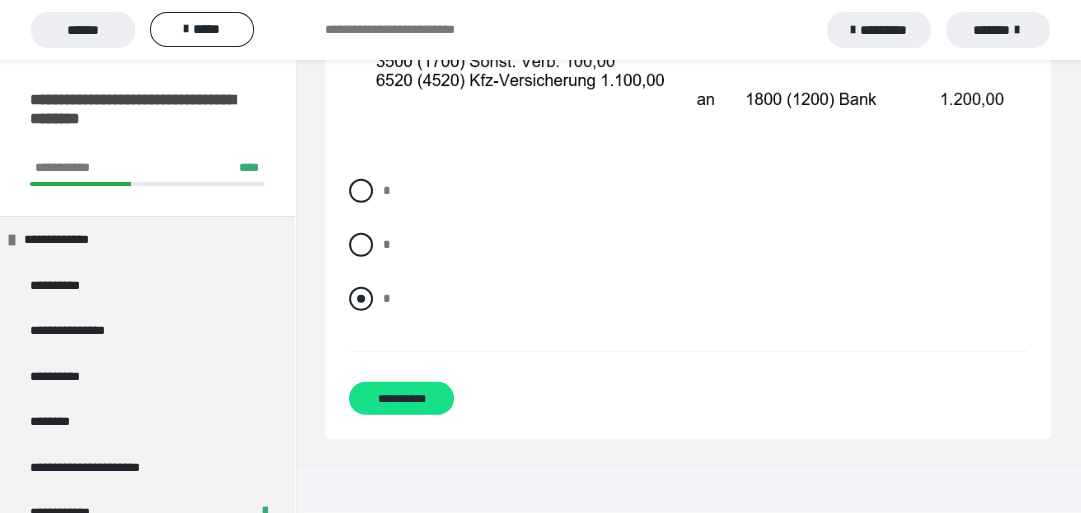 click at bounding box center [361, 299] 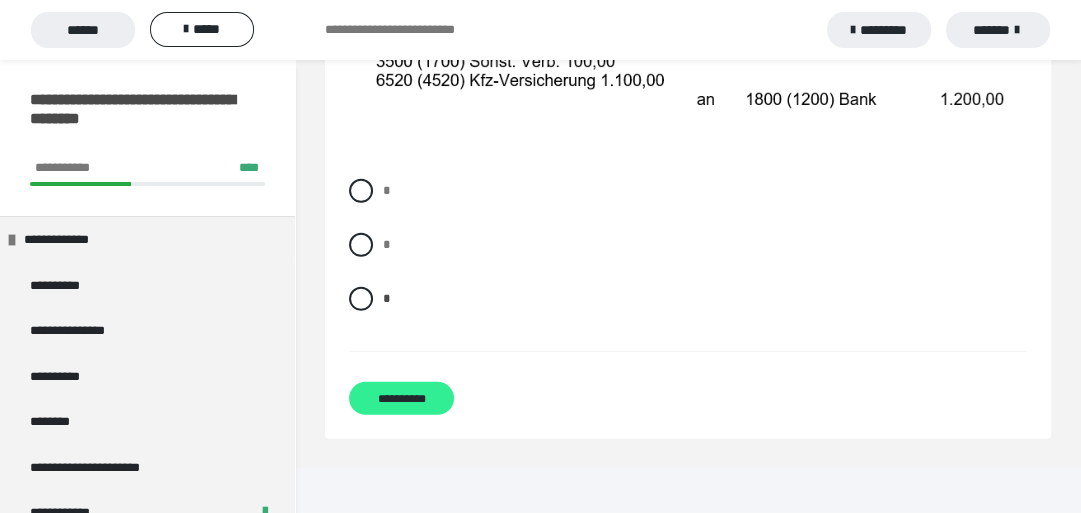 click on "**********" at bounding box center (401, 398) 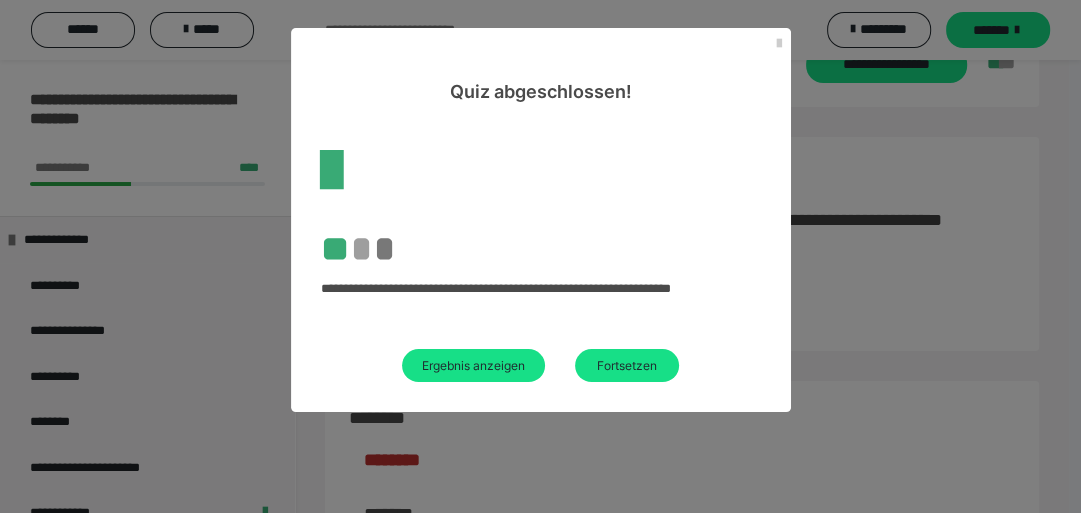 scroll, scrollTop: 3612, scrollLeft: 0, axis: vertical 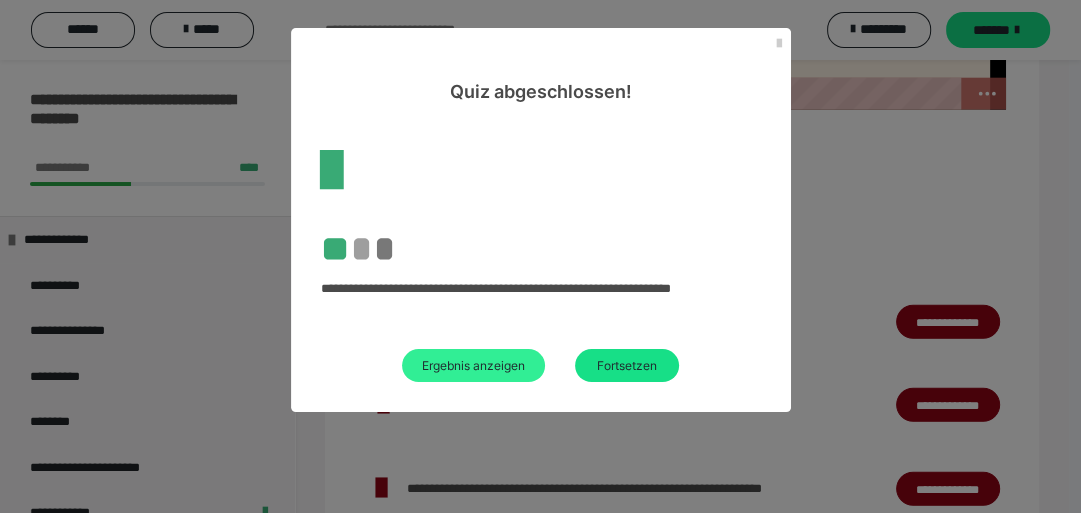 click on "Ergebnis anzeigen" at bounding box center [473, 365] 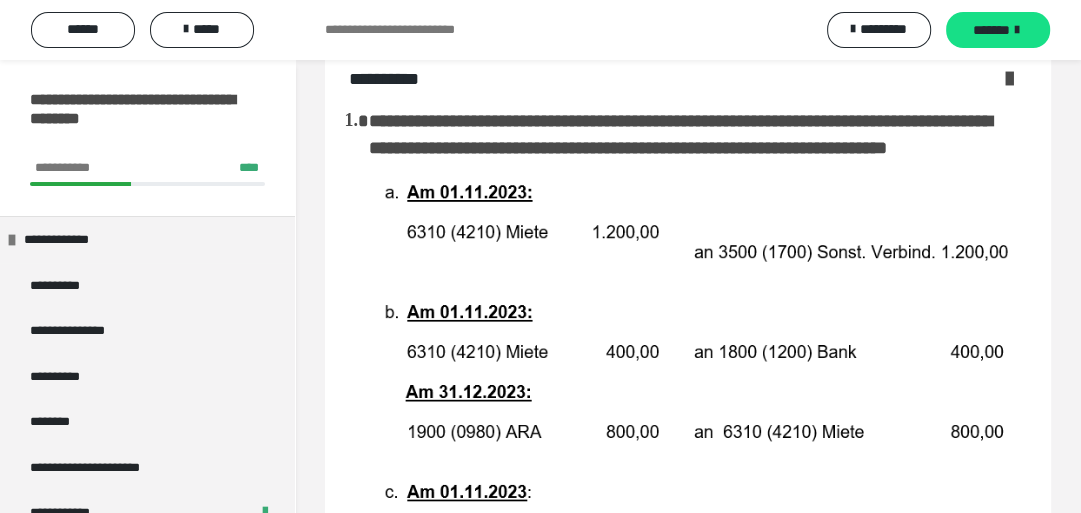 scroll, scrollTop: 0, scrollLeft: 0, axis: both 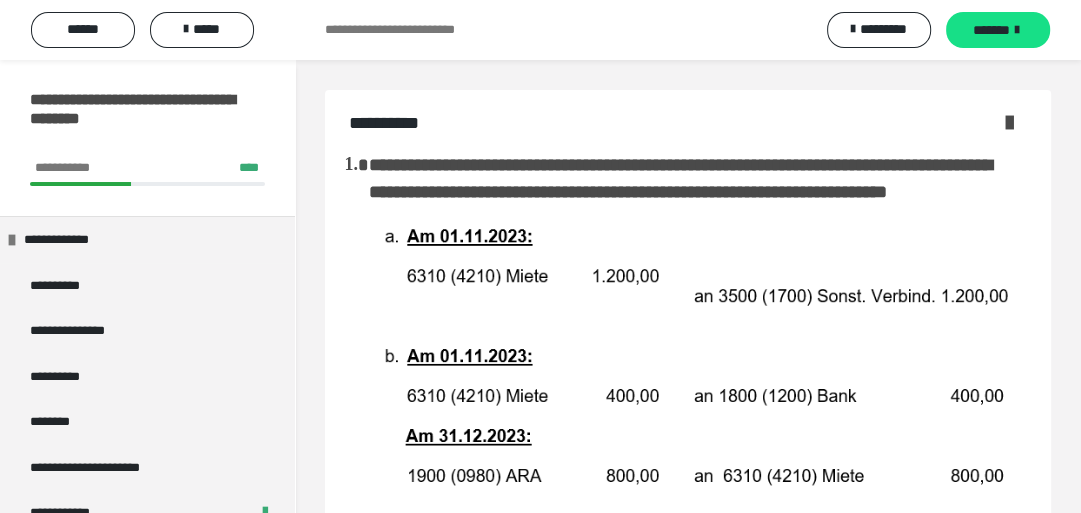 click at bounding box center (1009, 122) 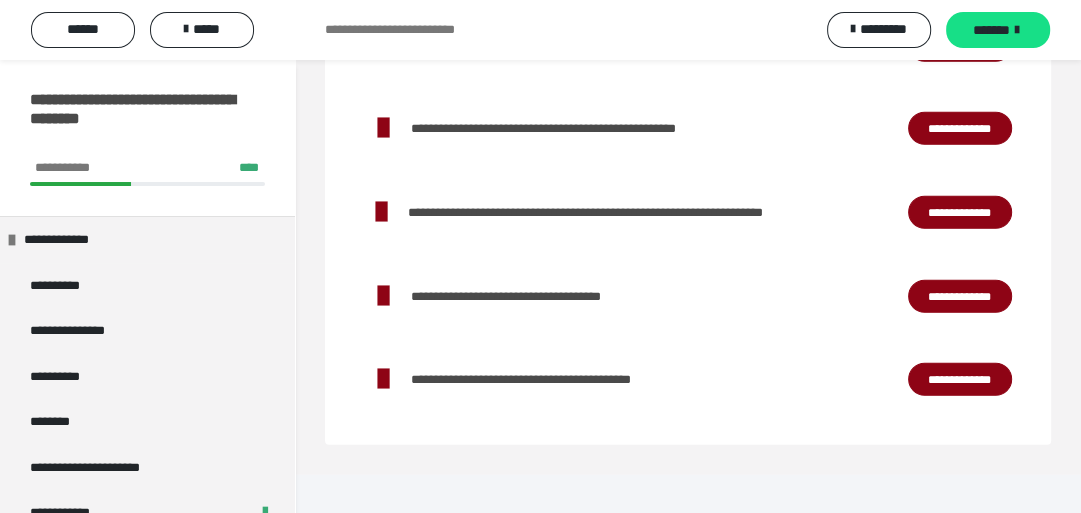 scroll, scrollTop: 3976, scrollLeft: 0, axis: vertical 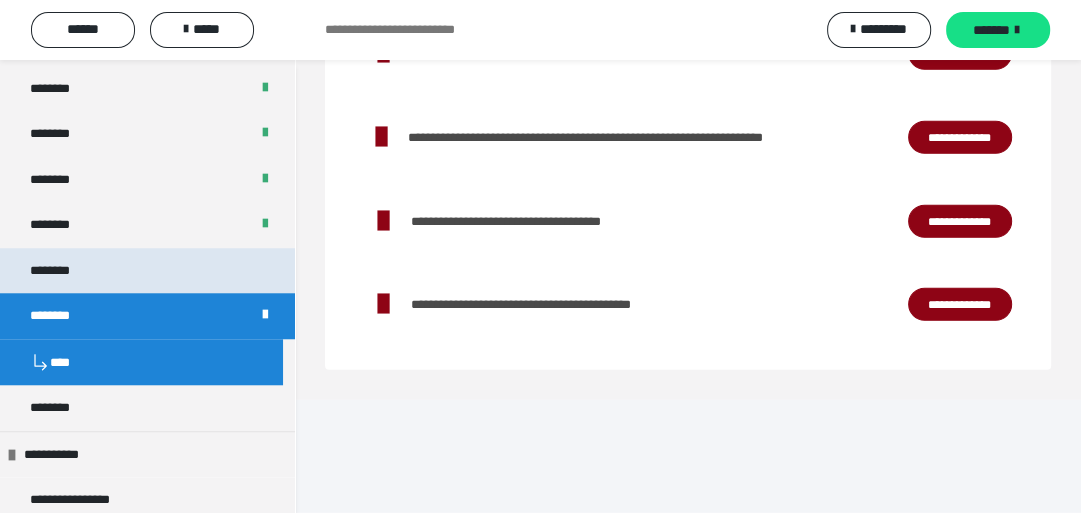 click on "********" at bounding box center [147, 271] 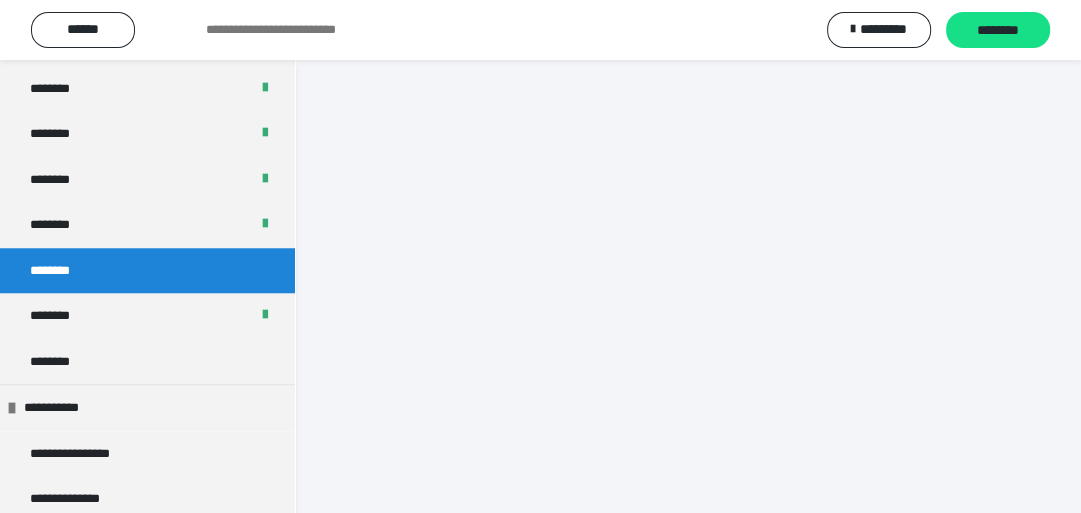 scroll, scrollTop: 2556, scrollLeft: 0, axis: vertical 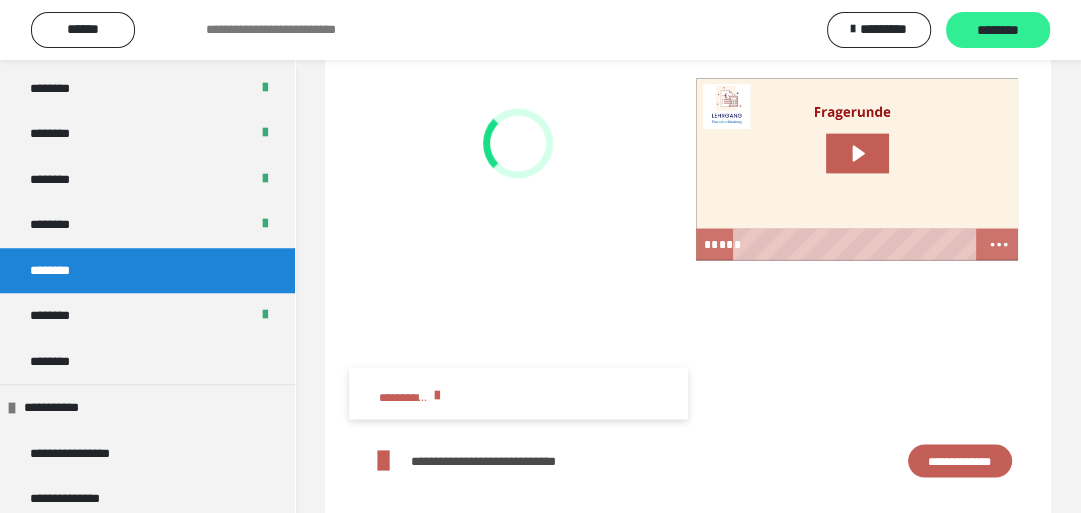 click on "********" at bounding box center (998, 31) 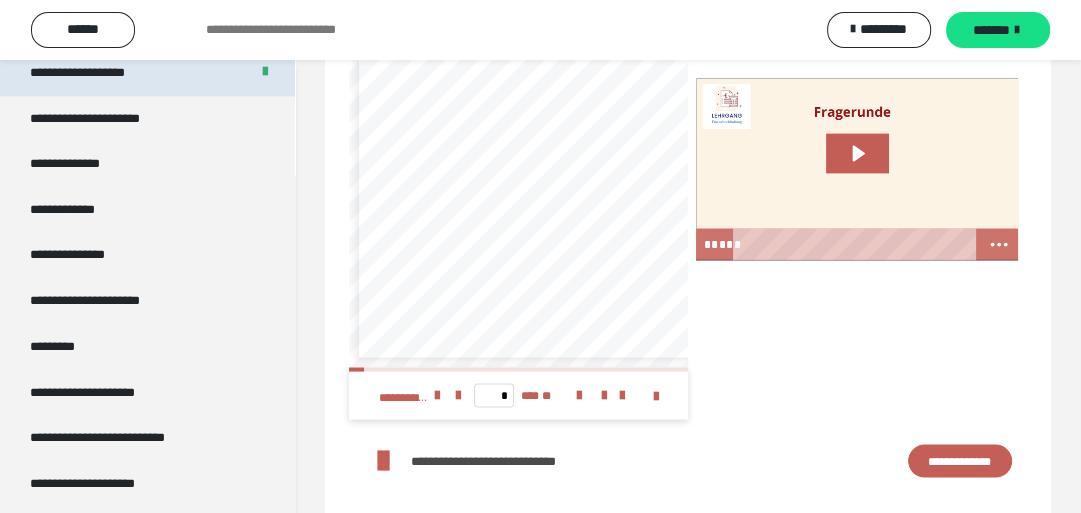 scroll, scrollTop: 2400, scrollLeft: 0, axis: vertical 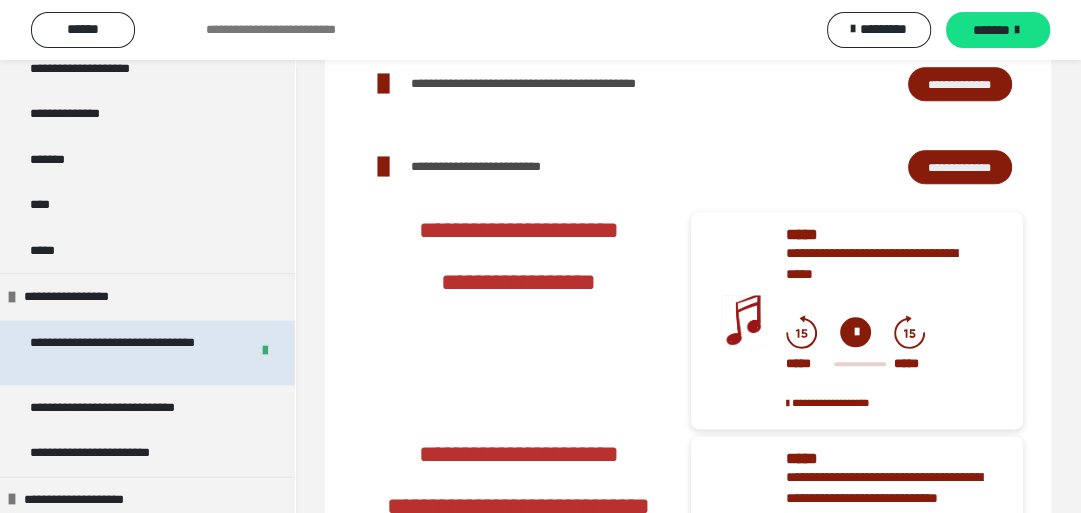 click on "**********" at bounding box center (125, 352) 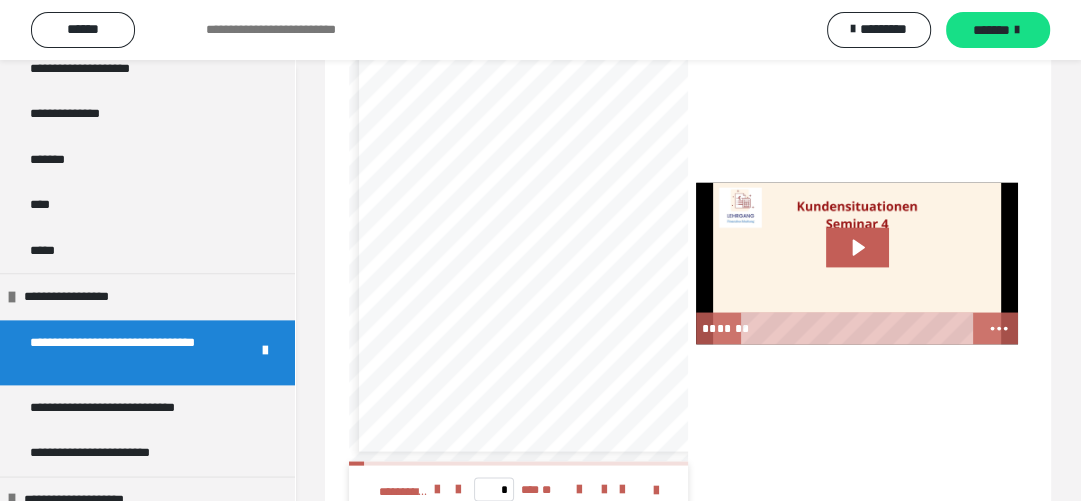 scroll, scrollTop: 2751, scrollLeft: 0, axis: vertical 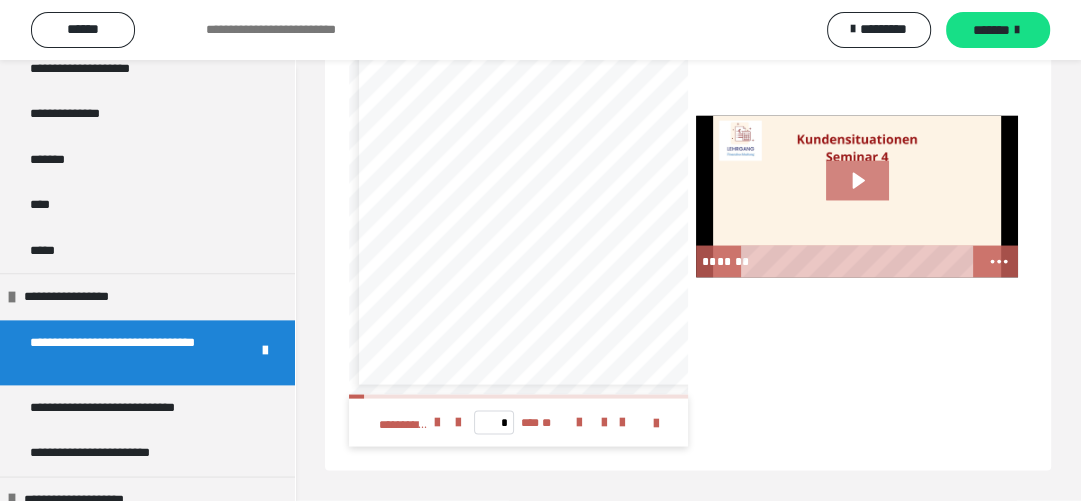 click 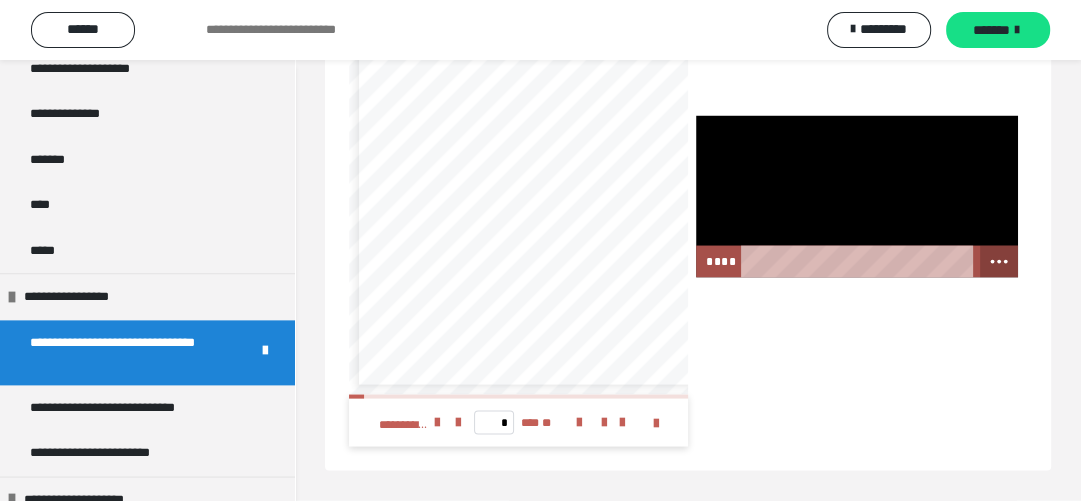 click 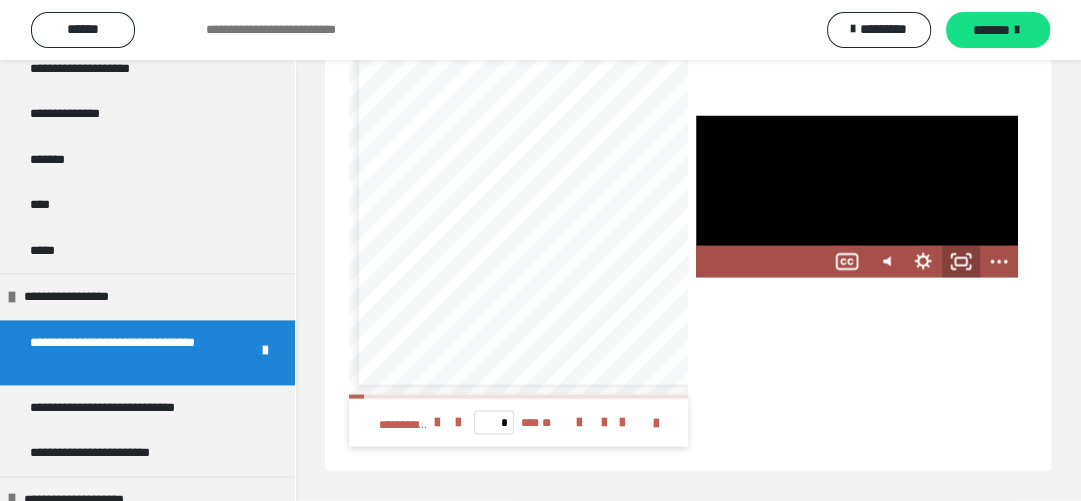click 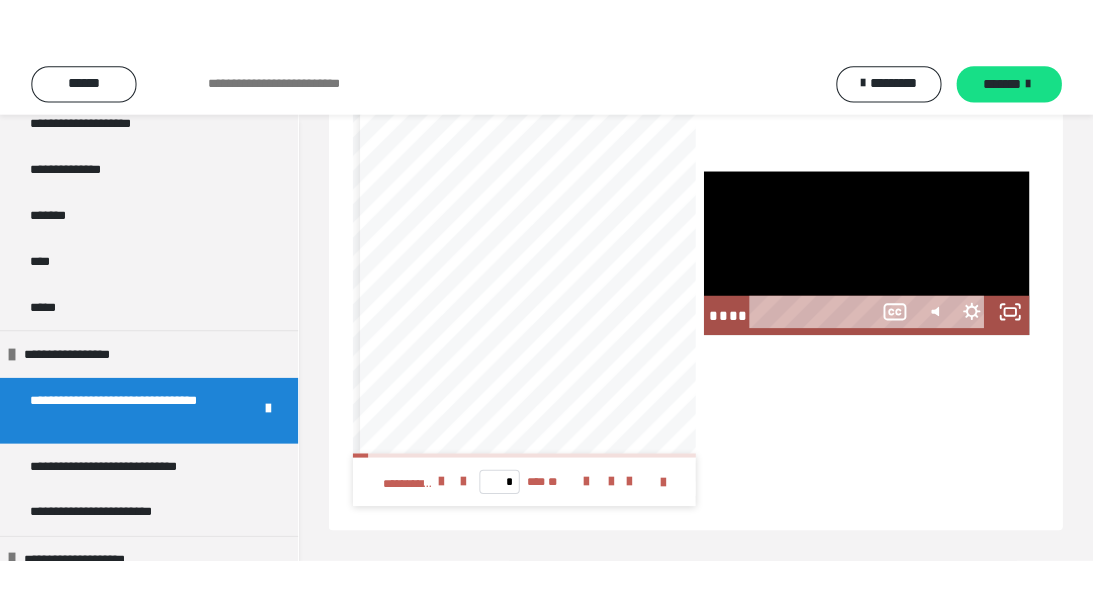 scroll, scrollTop: 2640, scrollLeft: 0, axis: vertical 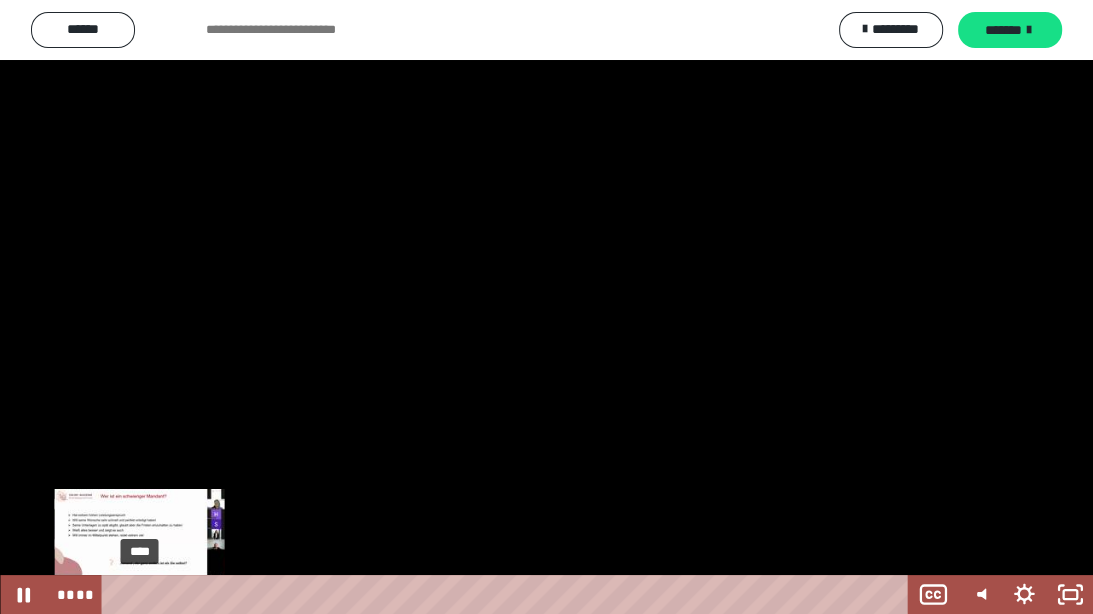 click on "****" at bounding box center (508, 594) 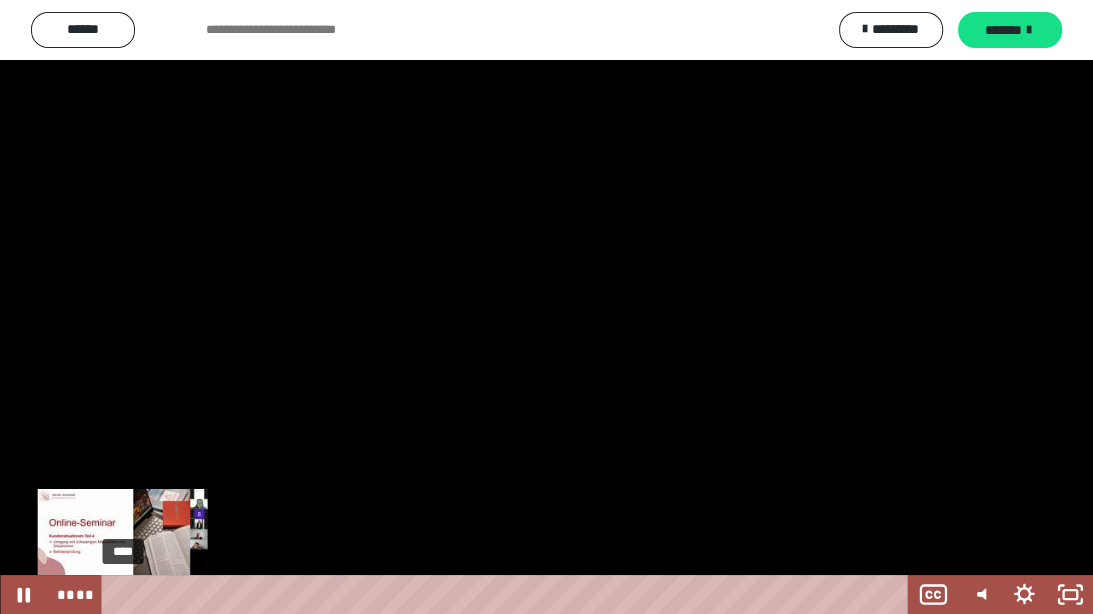click on "****" at bounding box center (508, 594) 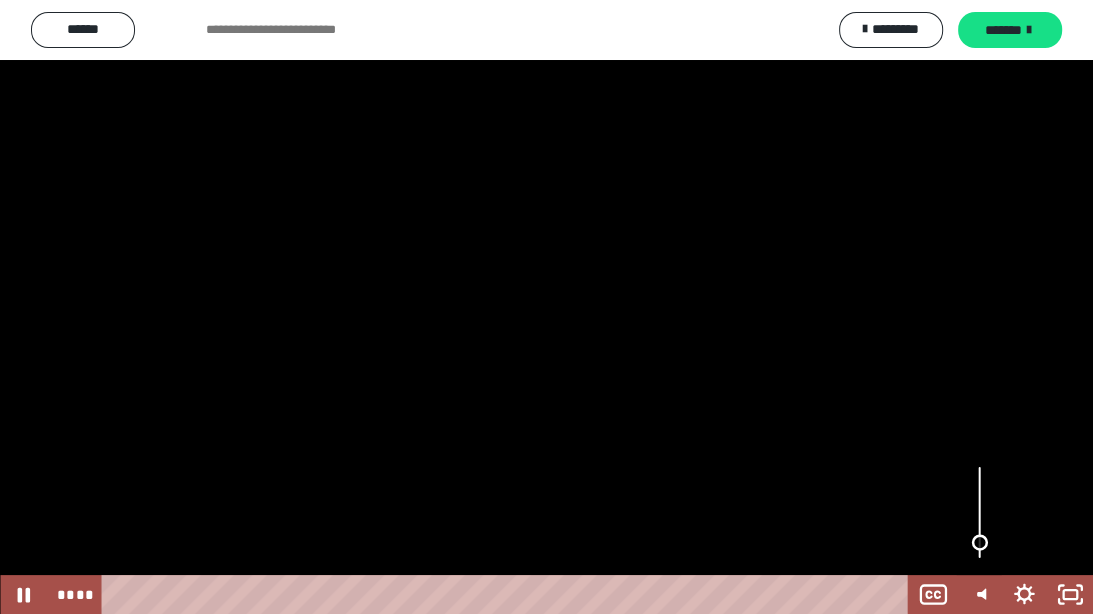 click at bounding box center [979, 541] 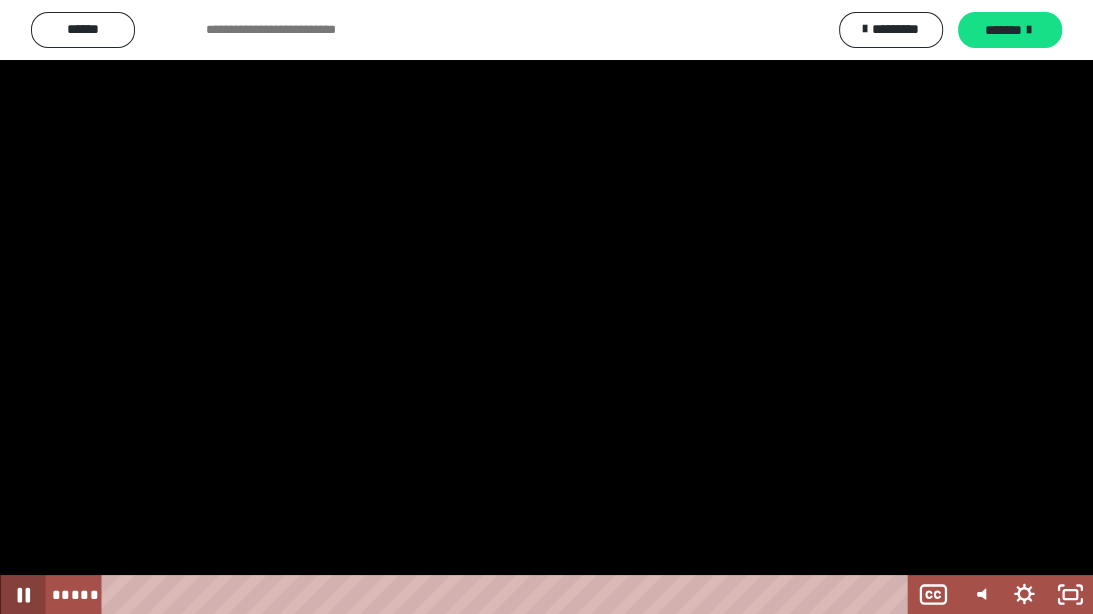 click 